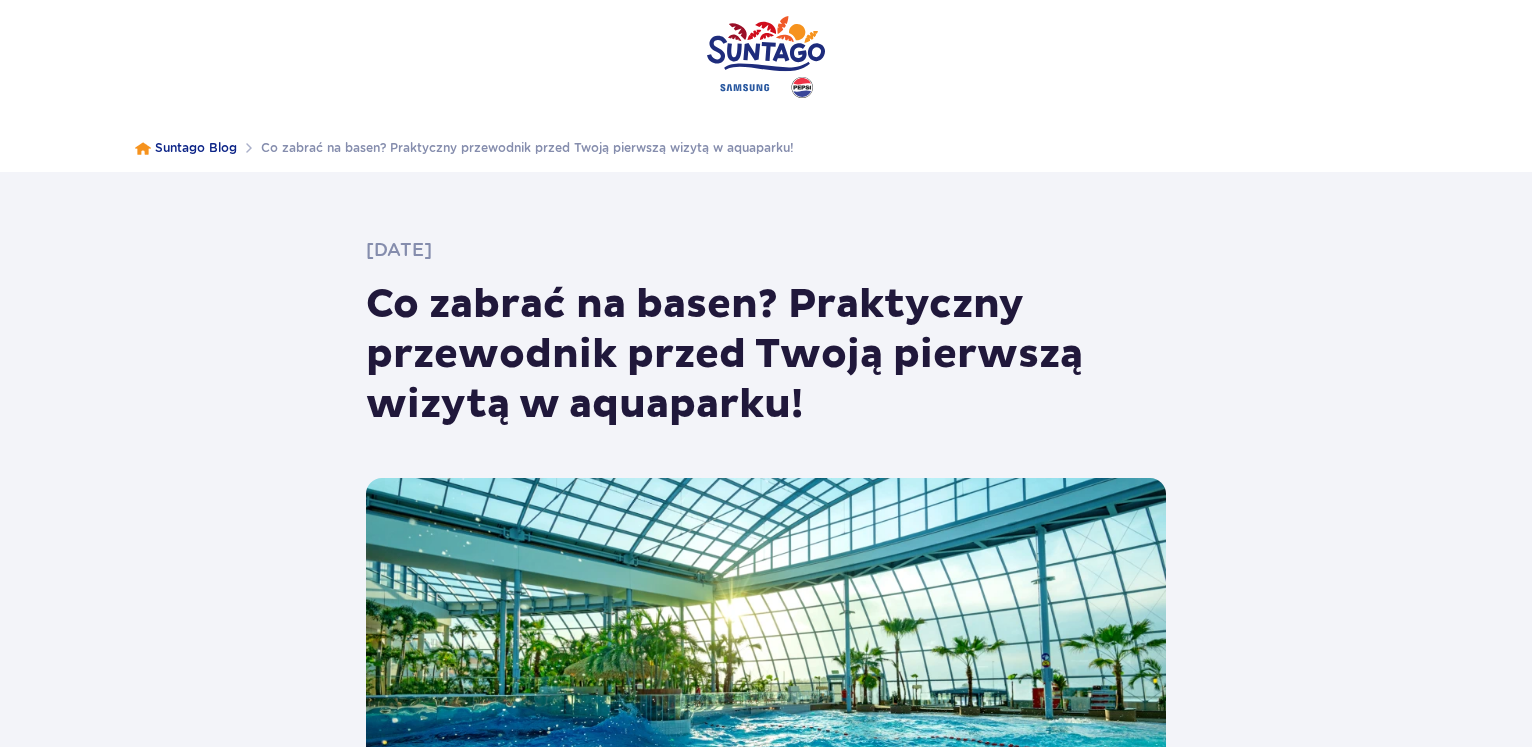 scroll, scrollTop: 0, scrollLeft: 0, axis: both 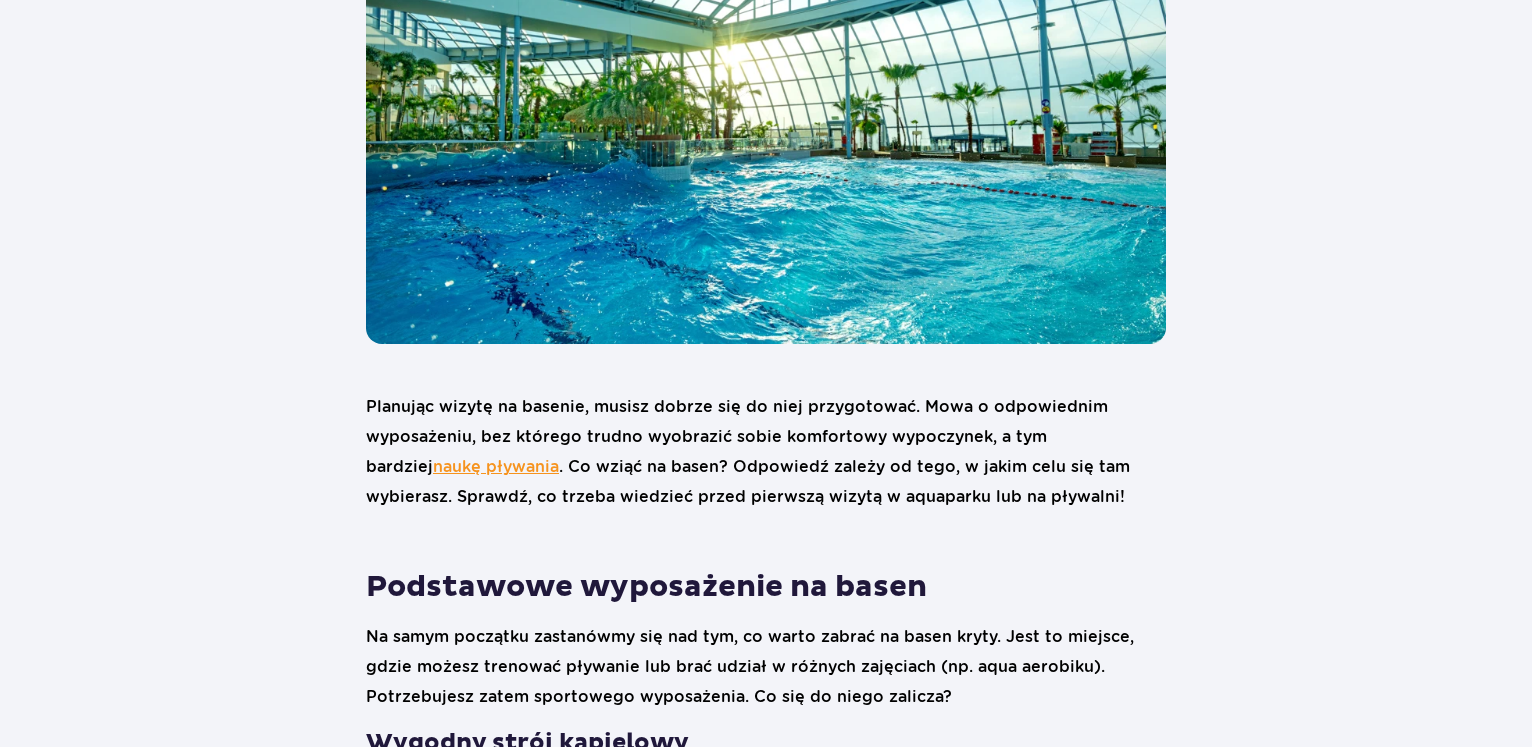 click on "20.06.2024
Co zabrać na basen? Praktyczny przewodnik przed Twoją pierwszą wizytą w aquaparku!
Planując wizytę na basenie, musisz dobrze się do niej przygotować. Mowa o odpowiednim wyposażeniu, bez którego trudno wyobrazić sobie komfortowy wypoczynek, a tym bardziej  naukę pływania . Co wziąć na basen? Odpowiedź zależy od tego, w jakim celu się tam wybierasz. Sprawdź, co trzeba wiedzieć przed pierwszą wizytą w aquaparku lub na pływalni!
Podstawowe wyposażenie na basen Na samym początku zastanówmy się nad tym, co warto zabrać na basen kryty. Jest to miejsce, gdzie możesz trenować pływanie lub brać udział w różnych zajęciach (np. aqua aerobiku). Potrzebujesz zatem sportowego wyposażenia. Co się do niego zalicza? Wygodny strój kąpielowy Kąpielówki lub kostium kąpielowy to podstawowy element wyposażenia basenowego.  strój do pływania Klapki basenowe Ręcznik ! Dojazd . FAQ" at bounding box center (766, 2220) 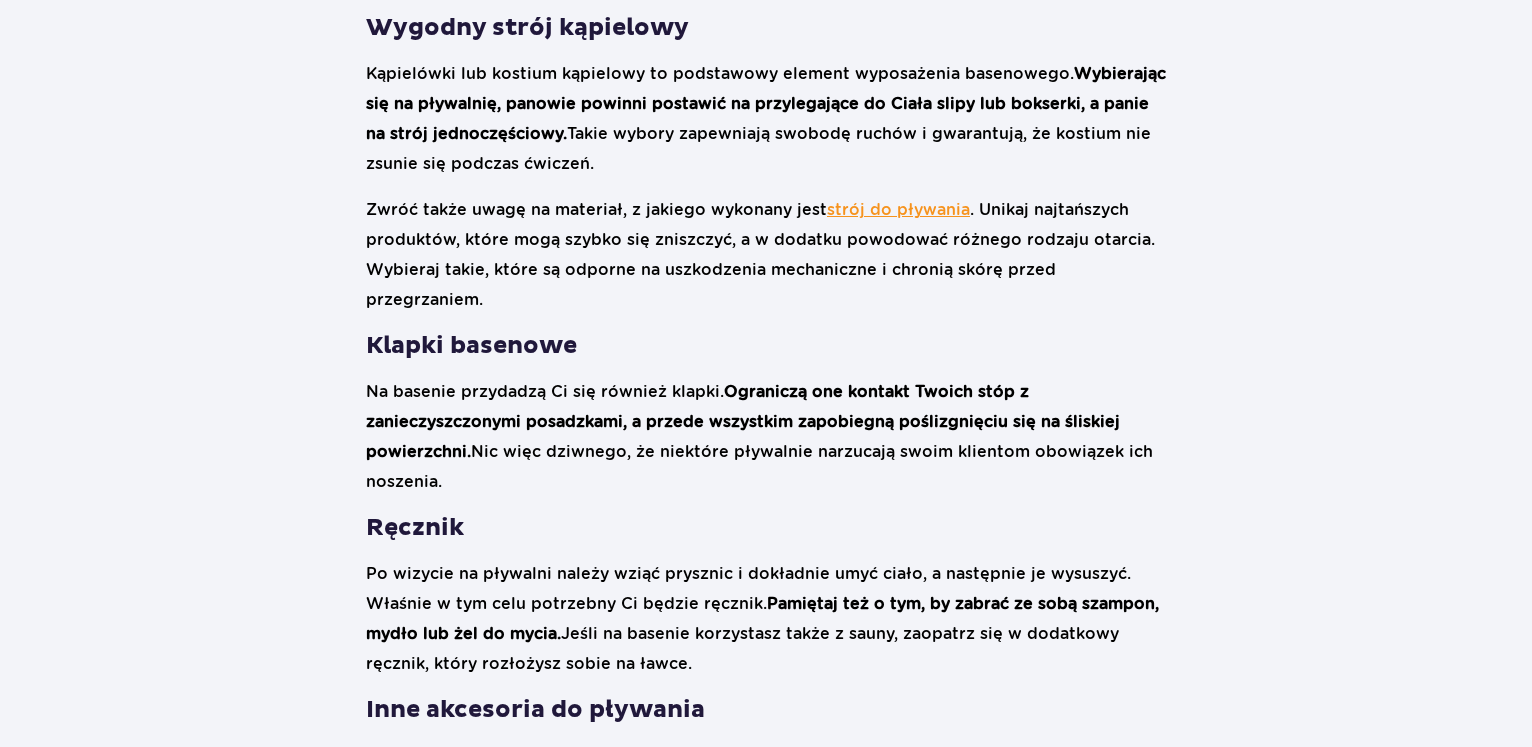 scroll, scrollTop: 1275, scrollLeft: 0, axis: vertical 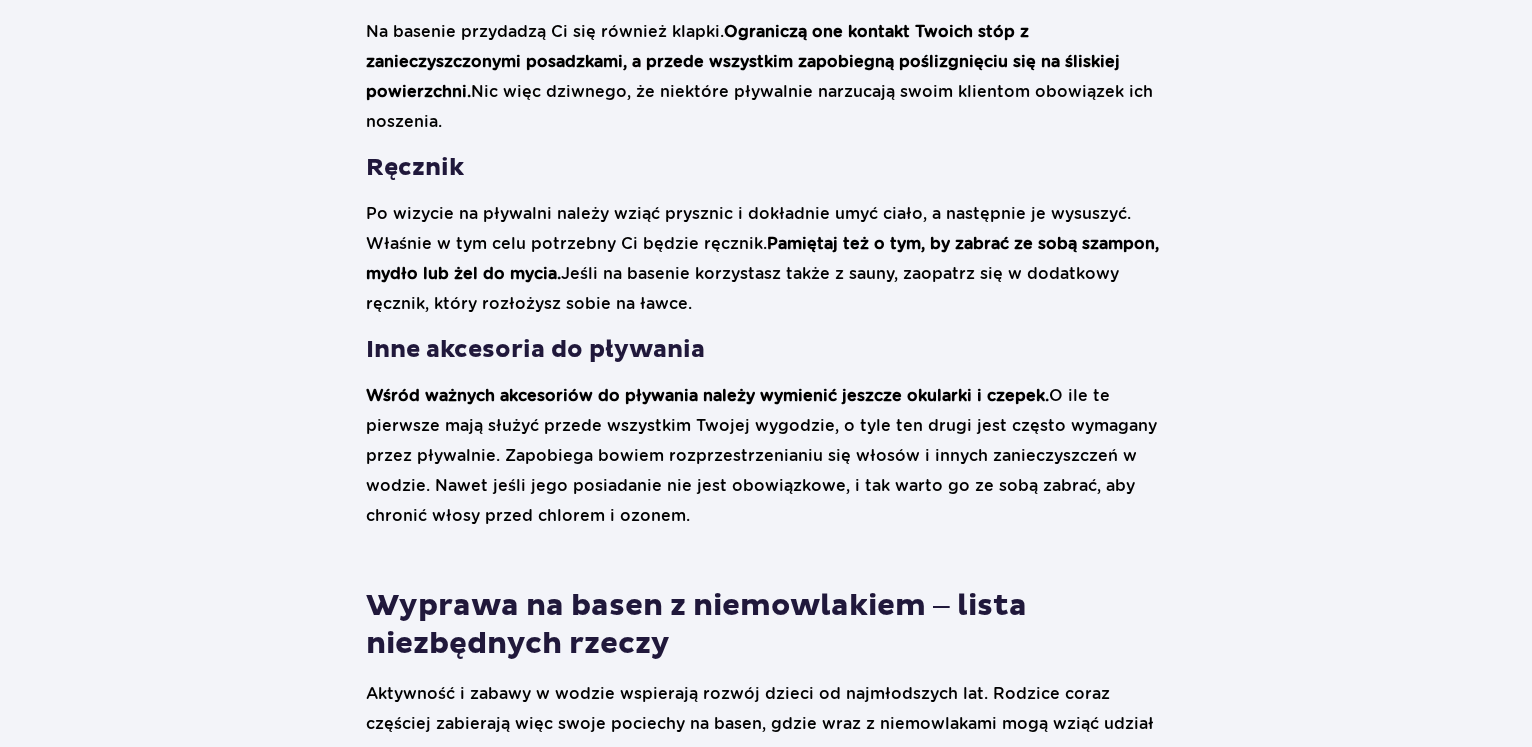 click on "20.06.2024
Co zabrać na basen? Praktyczny przewodnik przed Twoją pierwszą wizytą w aquaparku!
Planując wizytę na basenie, musisz dobrze się do niej przygotować. Mowa o odpowiednim wyposażeniu, bez którego trudno wyobrazić sobie komfortowy wypoczynek, a tym bardziej  naukę pływania . Co wziąć na basen? Odpowiedź zależy od tego, w jakim celu się tam wybierasz. Sprawdź, co trzeba wiedzieć przed pierwszą wizytą w aquaparku lub na pływalni!
Podstawowe wyposażenie na basen Na samym początku zastanówmy się nad tym, co warto zabrać na basen kryty. Jest to miejsce, gdzie możesz trenować pływanie lub brać udział w różnych zajęciach (np. aqua aerobiku). Potrzebujesz zatem sportowego wyposażenia. Co się do niego zalicza? Wygodny strój kąpielowy Kąpielówki lub kostium kąpielowy to podstawowy element wyposażenia basenowego.  strój do pływania Klapki basenowe Ręcznik ! Dojazd . FAQ" at bounding box center (766, 1145) 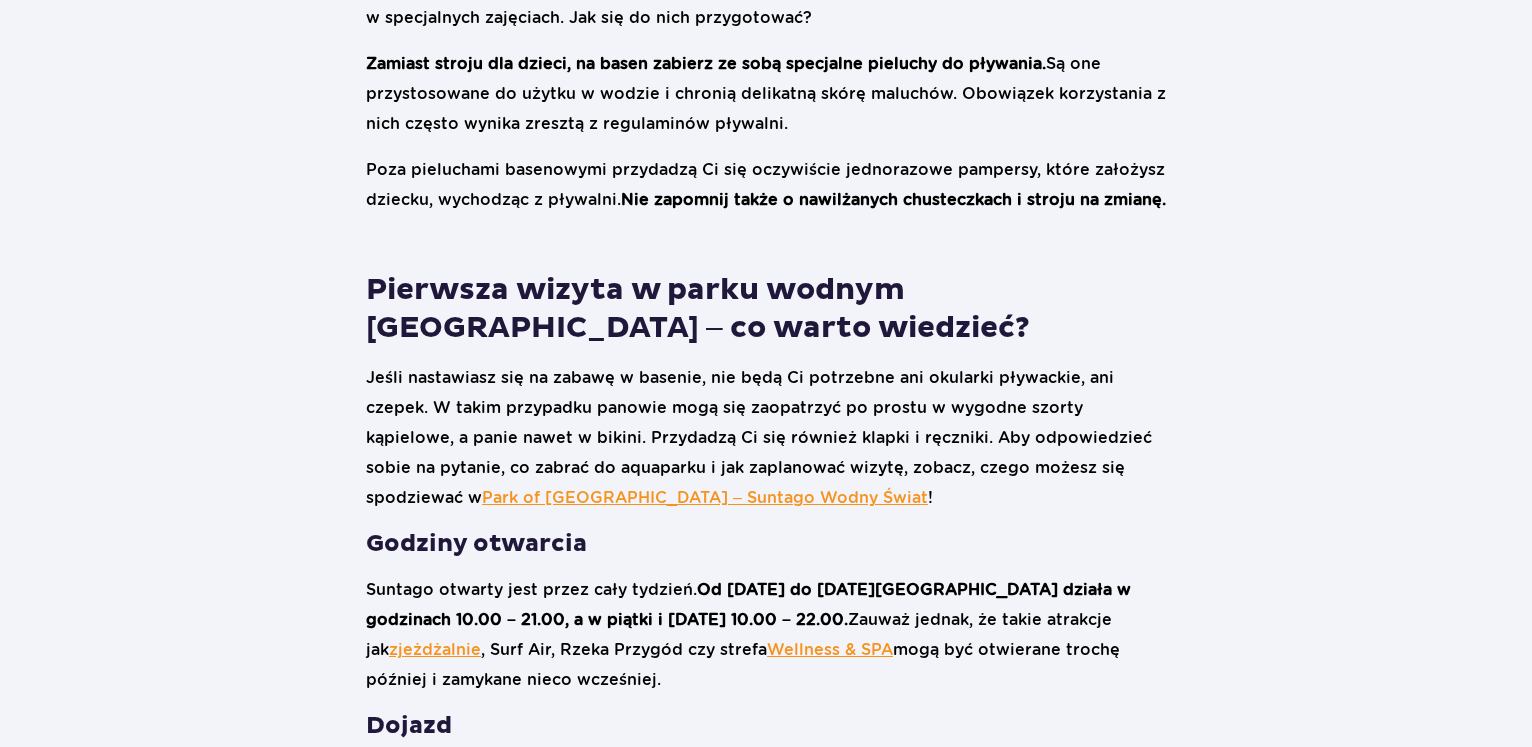 click on "20.06.2024
Co zabrać na basen? Praktyczny przewodnik przed Twoją pierwszą wizytą w aquaparku!
Planując wizytę na basenie, musisz dobrze się do niej przygotować. Mowa o odpowiednim wyposażeniu, bez którego trudno wyobrazić sobie komfortowy wypoczynek, a tym bardziej  naukę pływania . Co wziąć na basen? Odpowiedź zależy od tego, w jakim celu się tam wybierasz. Sprawdź, co trzeba wiedzieć przed pierwszą wizytą w aquaparku lub na pływalni!
Podstawowe wyposażenie na basen Na samym początku zastanówmy się nad tym, co warto zabrać na basen kryty. Jest to miejsce, gdzie możesz trenować pływanie lub brać udział w różnych zajęciach (np. aqua aerobiku). Potrzebujesz zatem sportowego wyposażenia. Co się do niego zalicza? Wygodny strój kąpielowy Kąpielówki lub kostium kąpielowy to podstawowy element wyposażenia basenowego.  strój do pływania Klapki basenowe Ręcznik ! Dojazd . FAQ" at bounding box center [766, 409] 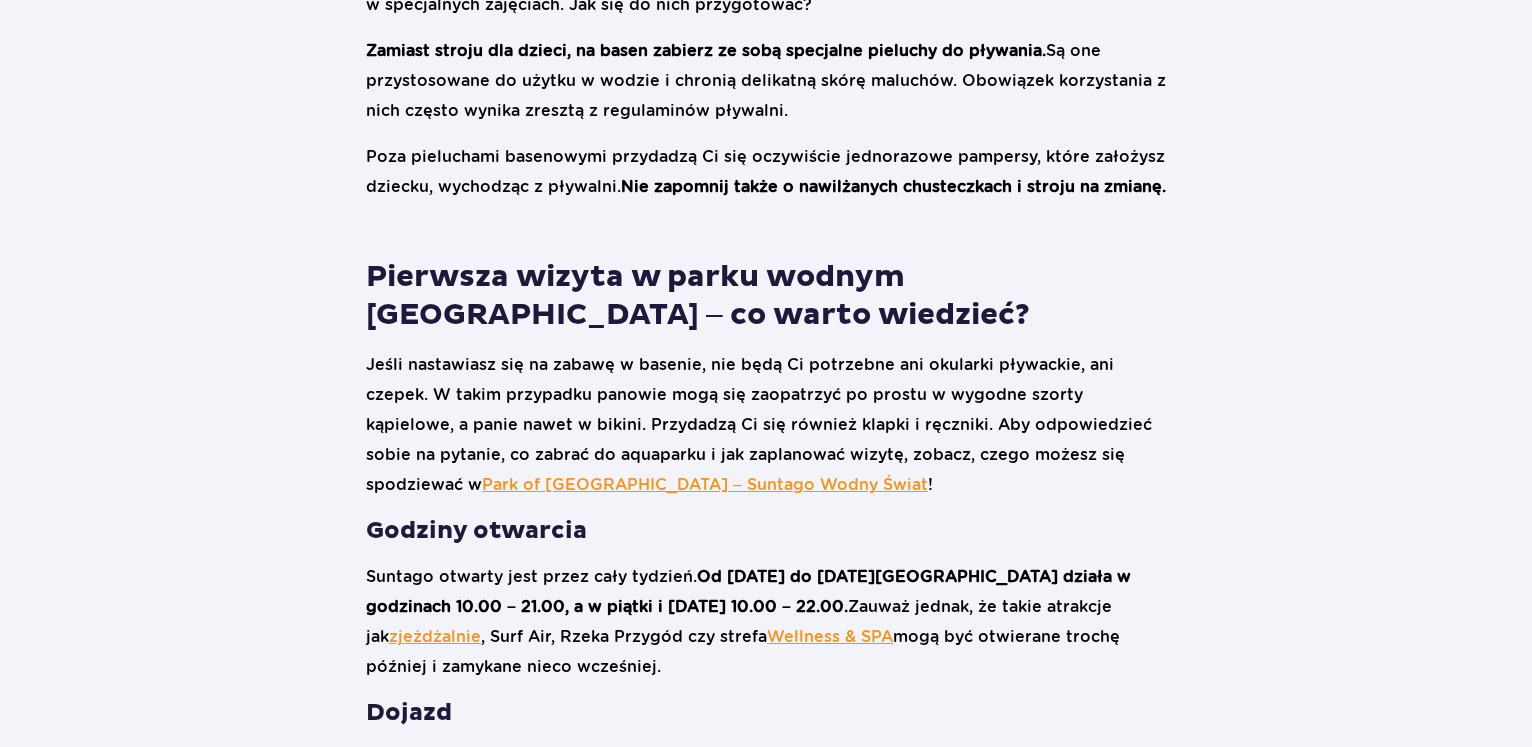 click on "20.06.2024
Co zabrać na basen? Praktyczny przewodnik przed Twoją pierwszą wizytą w aquaparku!
Planując wizytę na basenie, musisz dobrze się do niej przygotować. Mowa o odpowiednim wyposażeniu, bez którego trudno wyobrazić sobie komfortowy wypoczynek, a tym bardziej  naukę pływania . Co wziąć na basen? Odpowiedź zależy od tego, w jakim celu się tam wybierasz. Sprawdź, co trzeba wiedzieć przed pierwszą wizytą w aquaparku lub na pływalni!
Podstawowe wyposażenie na basen Na samym początku zastanówmy się nad tym, co warto zabrać na basen kryty. Jest to miejsce, gdzie możesz trenować pływanie lub brać udział w różnych zajęciach (np. aqua aerobiku). Potrzebujesz zatem sportowego wyposażenia. Co się do niego zalicza? Wygodny strój kąpielowy Kąpielówki lub kostium kąpielowy to podstawowy element wyposażenia basenowego.  strój do pływania Klapki basenowe Ręcznik ! Dojazd . FAQ" at bounding box center [766, 396] 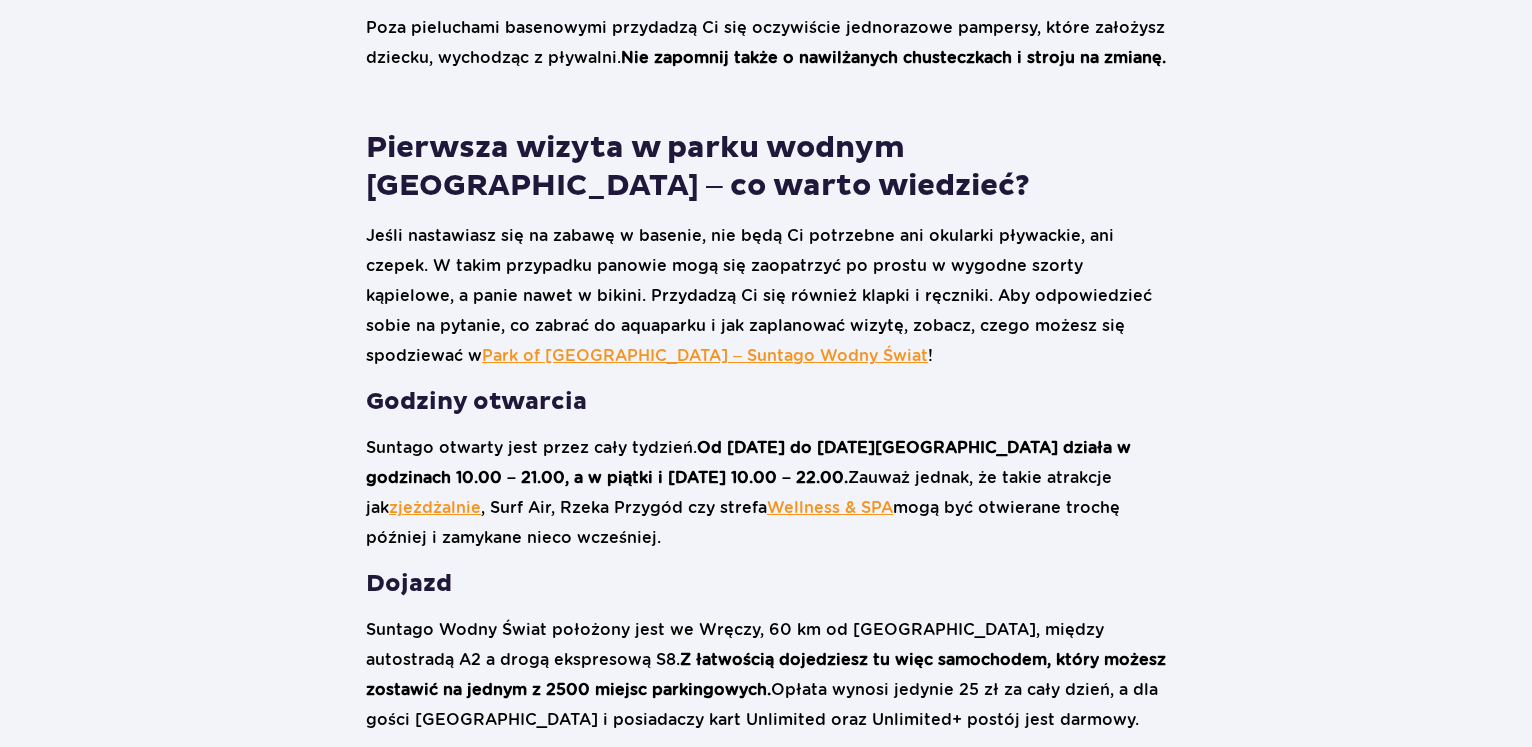 scroll, scrollTop: 2508, scrollLeft: 0, axis: vertical 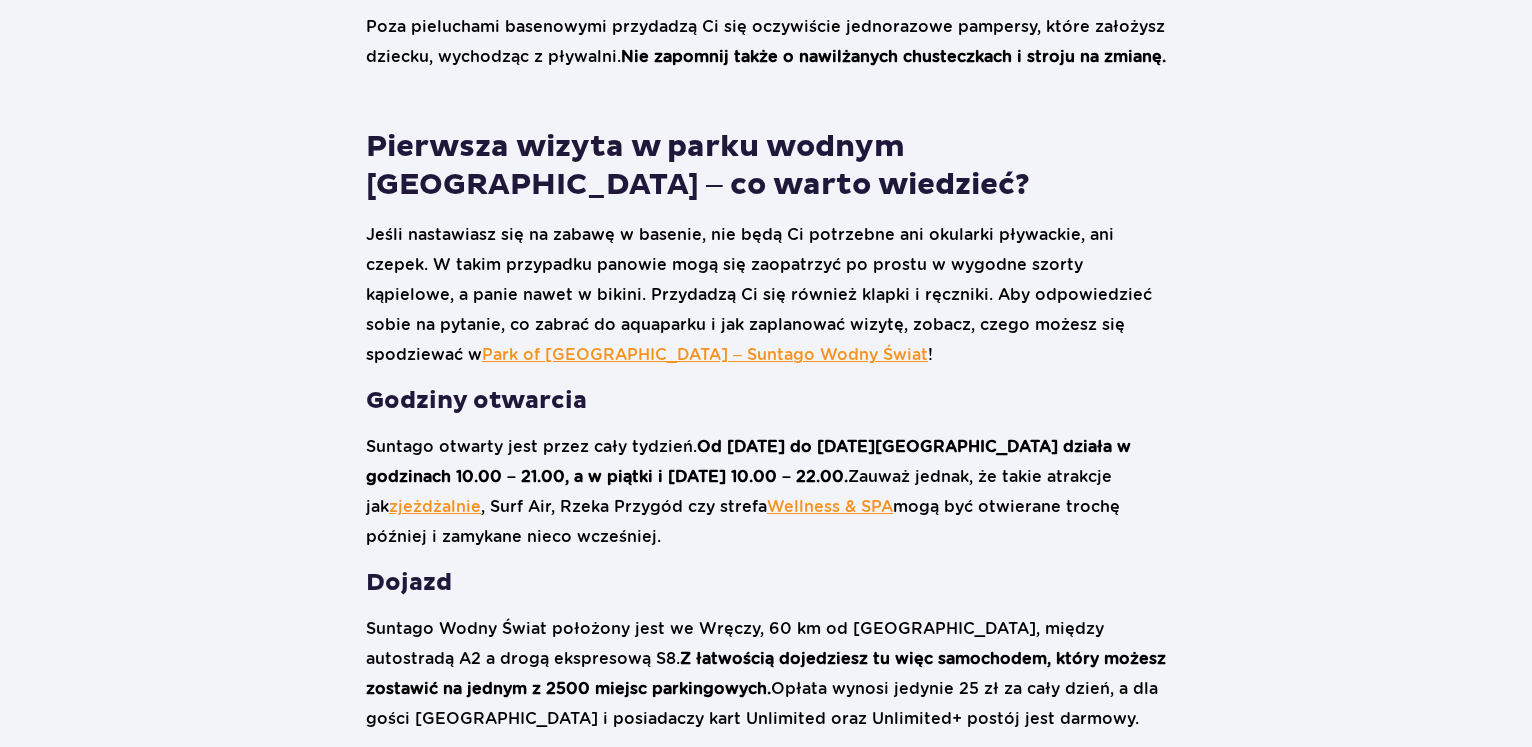 click on "20.06.2024
Co zabrać na basen? Praktyczny przewodnik przed Twoją pierwszą wizytą w aquaparku!
Planując wizytę na basenie, musisz dobrze się do niej przygotować. Mowa o odpowiednim wyposażeniu, bez którego trudno wyobrazić sobie komfortowy wypoczynek, a tym bardziej  naukę pływania . Co wziąć na basen? Odpowiedź zależy od tego, w jakim celu się tam wybierasz. Sprawdź, co trzeba wiedzieć przed pierwszą wizytą w aquaparku lub na pływalni!
Podstawowe wyposażenie na basen Na samym początku zastanówmy się nad tym, co warto zabrać na basen kryty. Jest to miejsce, gdzie możesz trenować pływanie lub brać udział w różnych zajęciach (np. aqua aerobiku). Potrzebujesz zatem sportowego wyposażenia. Co się do niego zalicza? Wygodny strój kąpielowy Kąpielówki lub kostium kąpielowy to podstawowy element wyposażenia basenowego.  strój do pływania Klapki basenowe Ręcznik ! Dojazd . FAQ" at bounding box center (766, 266) 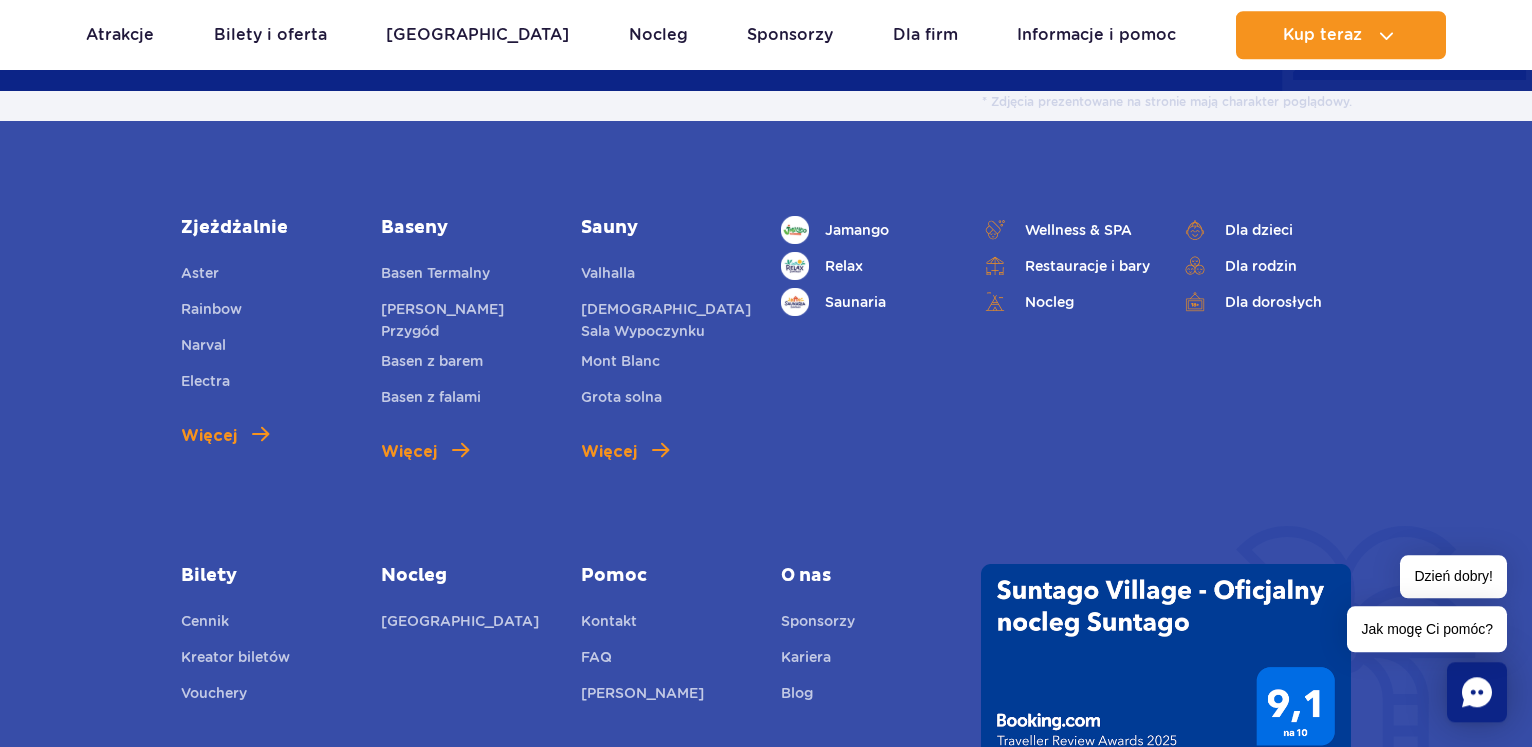 scroll, scrollTop: 1272, scrollLeft: 0, axis: vertical 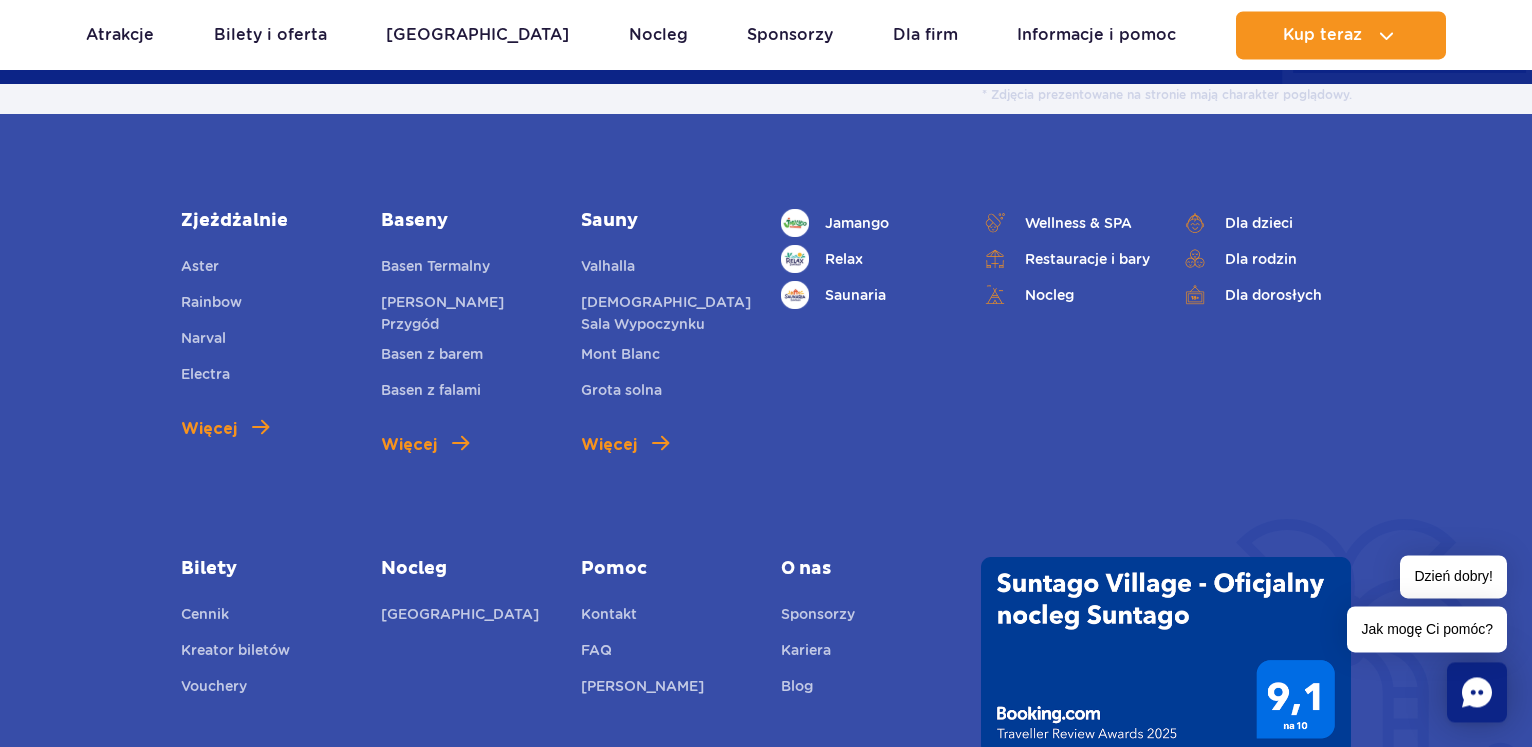 click on "Basen z barem" at bounding box center [466, 357] 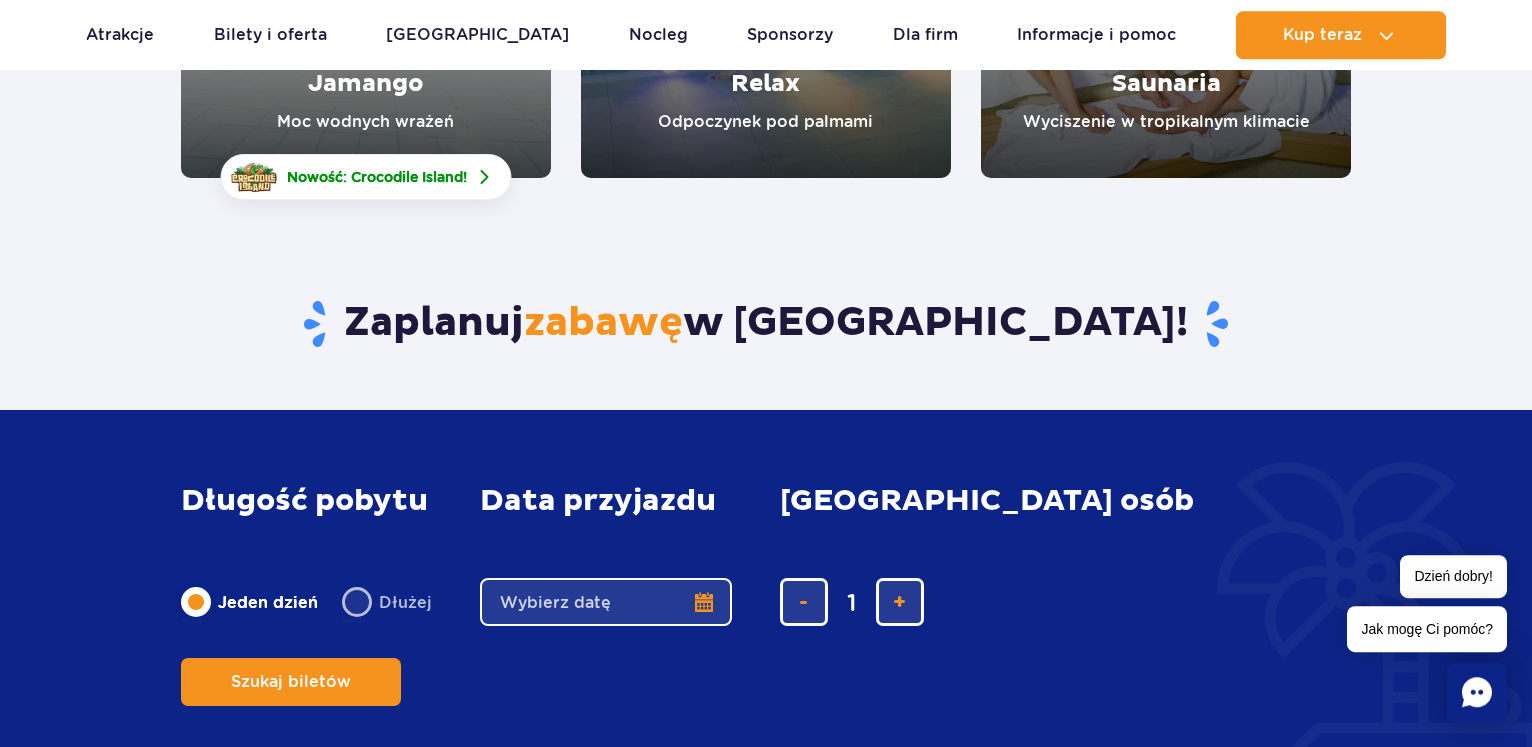 click on "Zaplanuj  zabawę  w [GEOGRAPHIC_DATA]!" at bounding box center (766, 324) 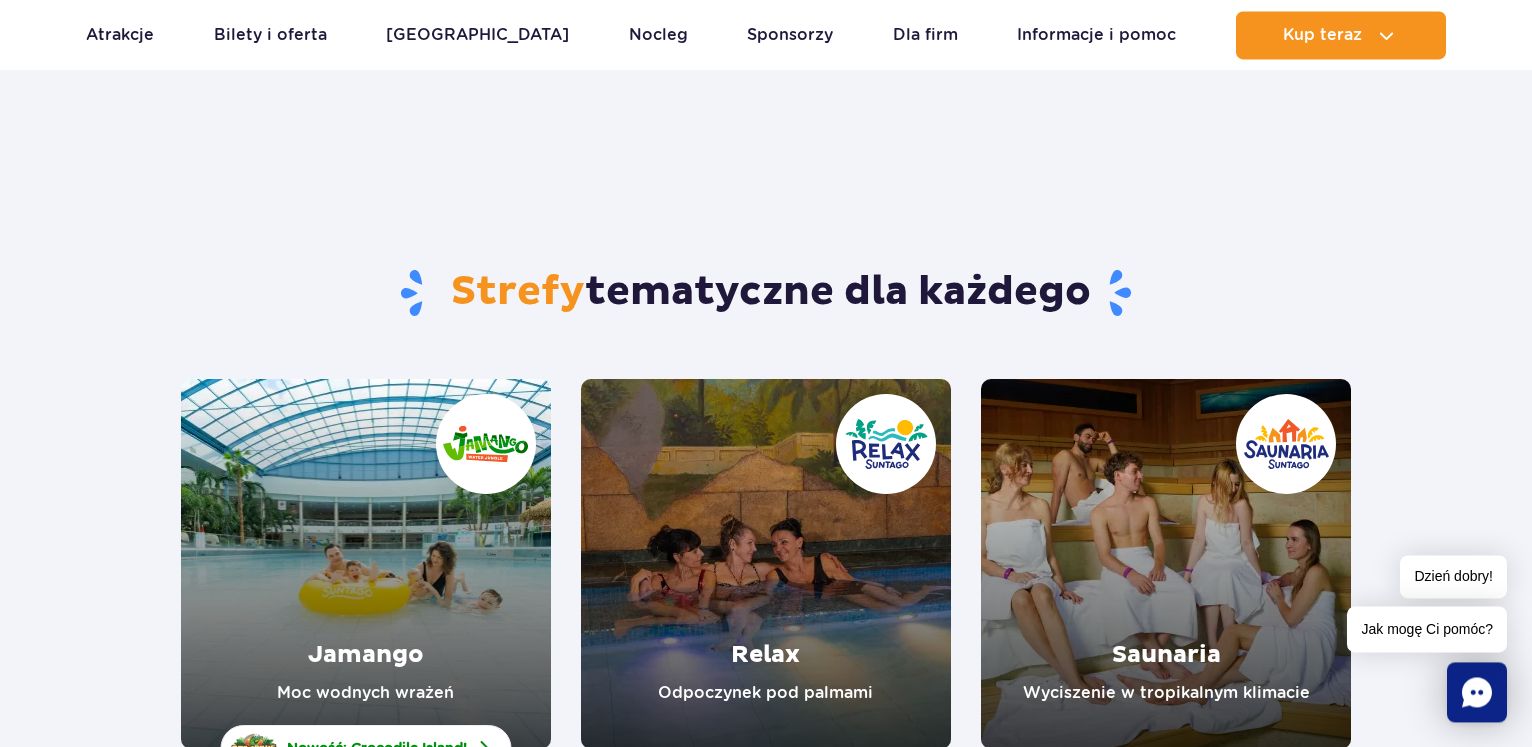 scroll, scrollTop: 0, scrollLeft: 0, axis: both 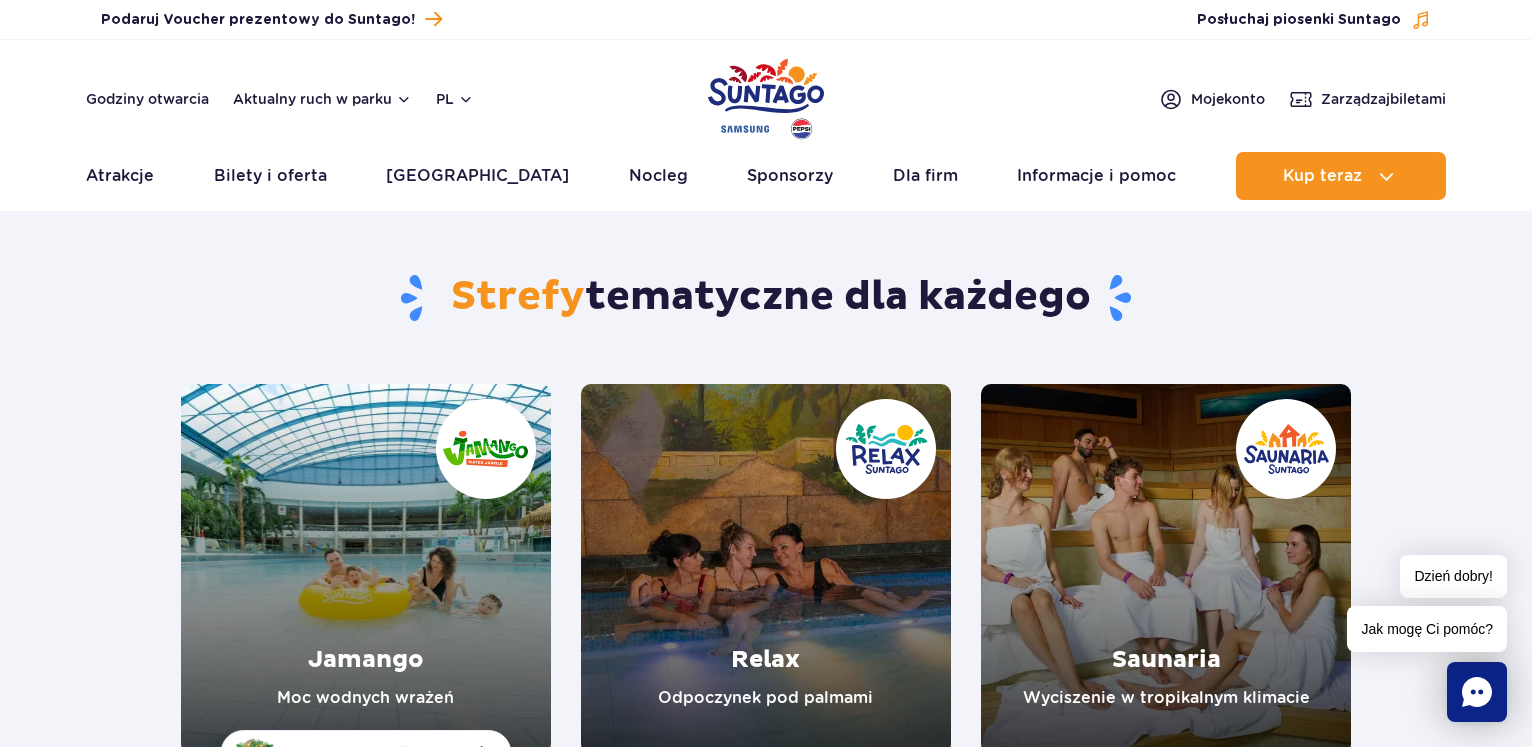 click at bounding box center [766, 569] 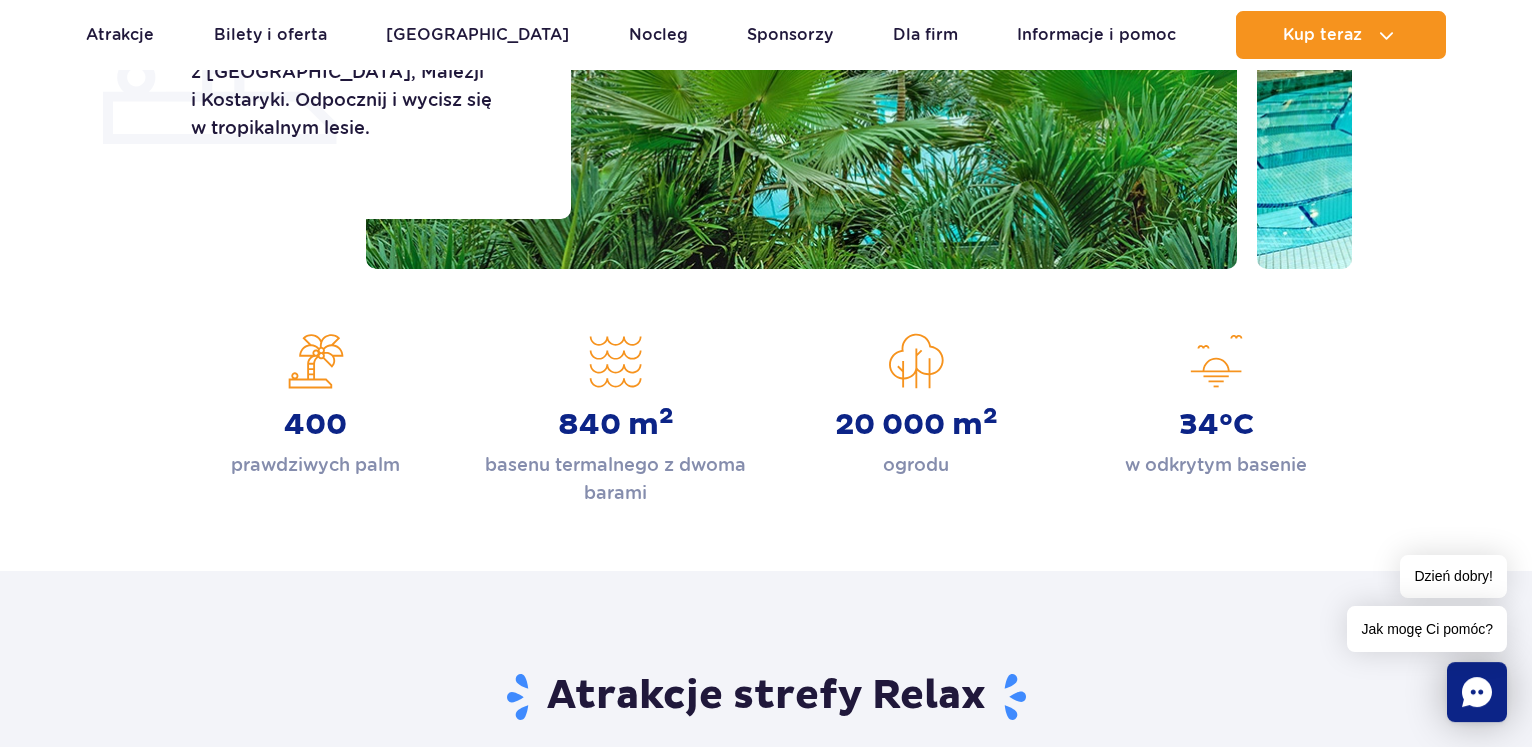 scroll, scrollTop: 558, scrollLeft: 0, axis: vertical 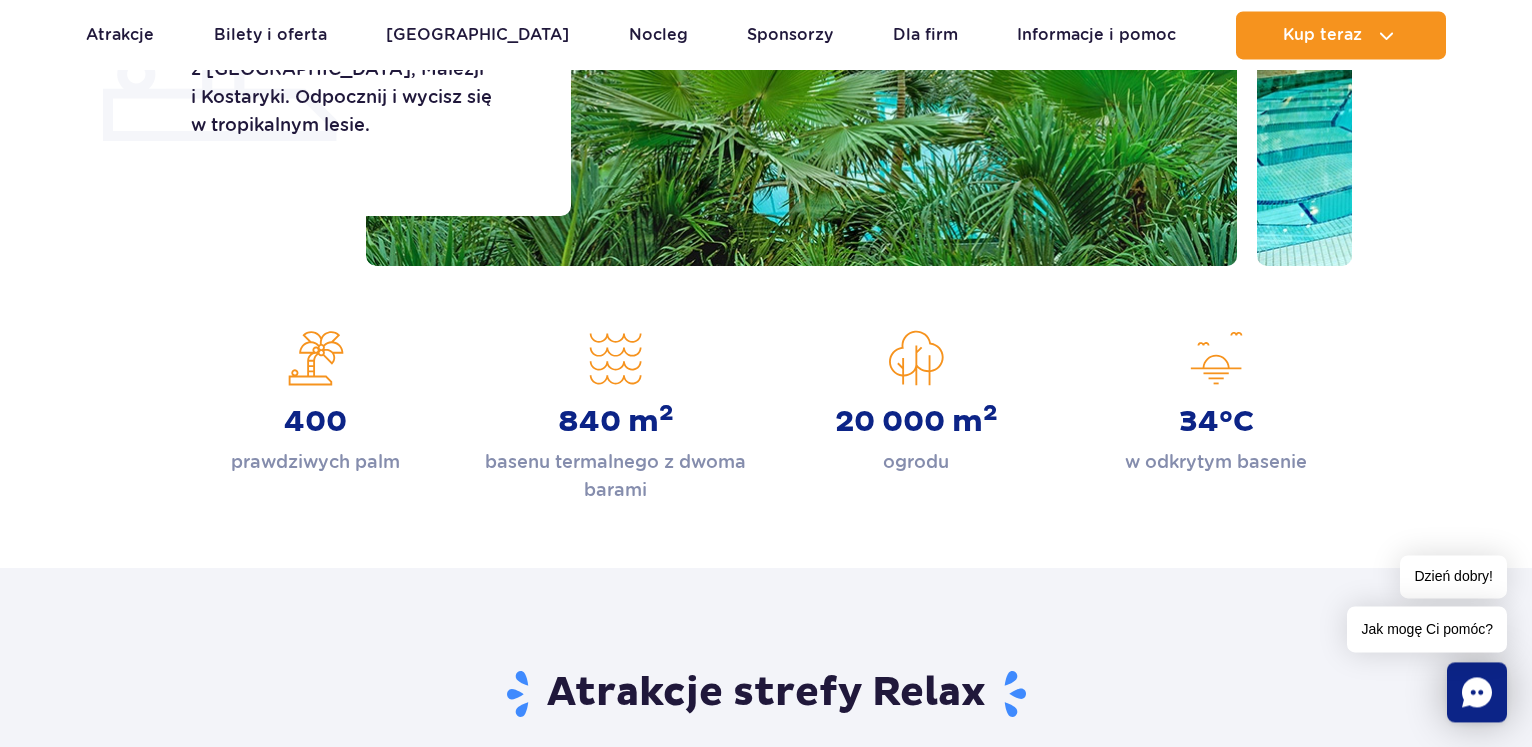 click on "20 000 m 2
ogrodu" at bounding box center [916, 403] 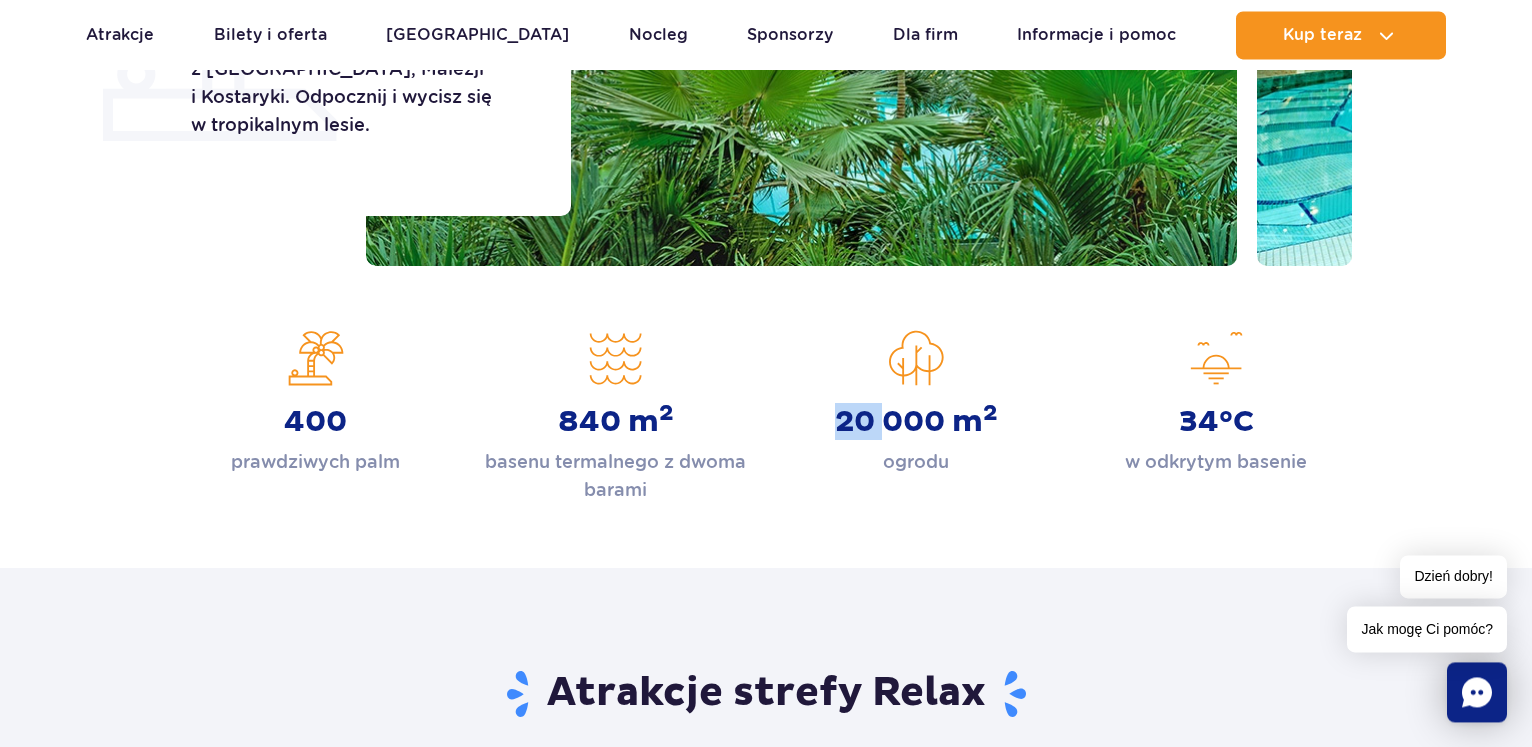 click on "20 000 m 2
ogrodu" at bounding box center (916, 403) 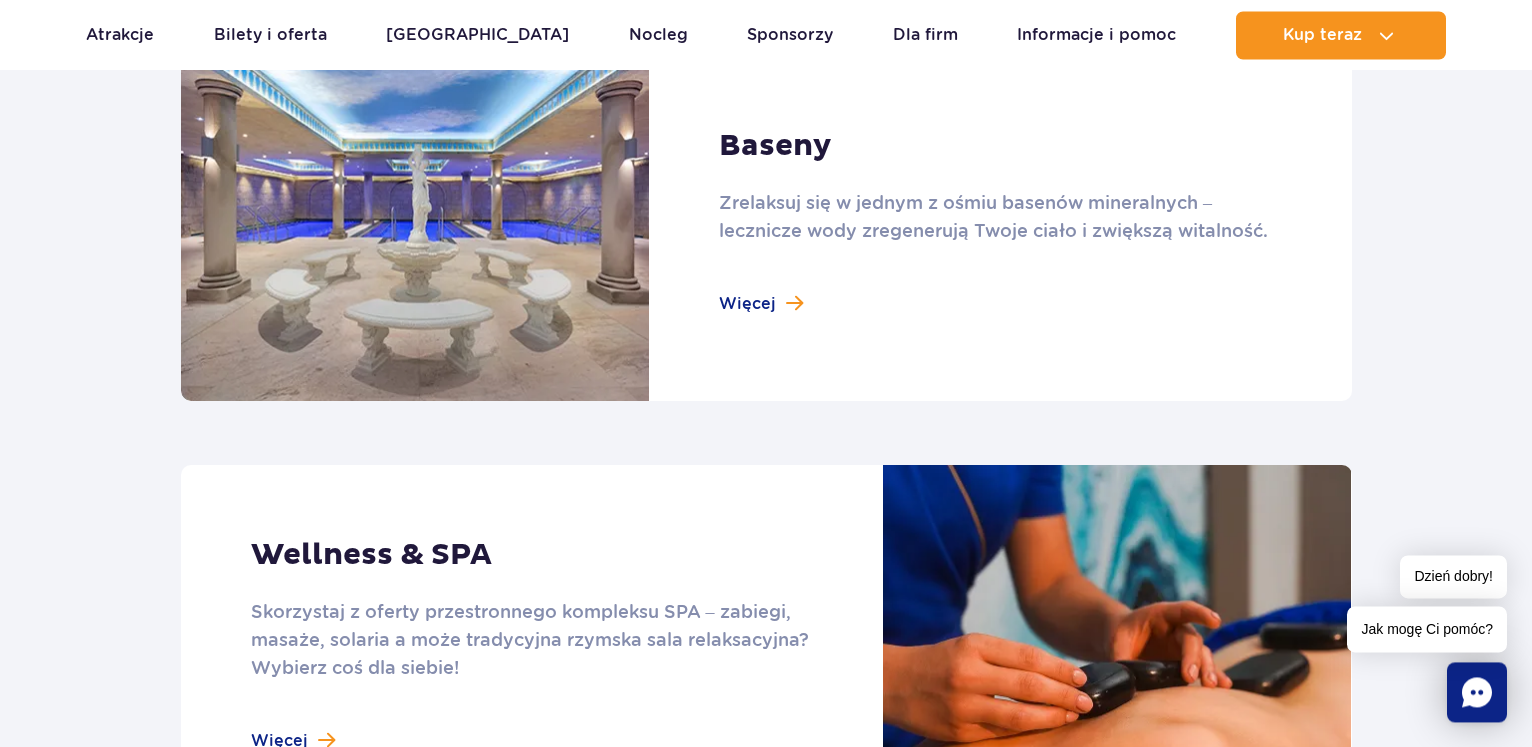 scroll, scrollTop: 1306, scrollLeft: 0, axis: vertical 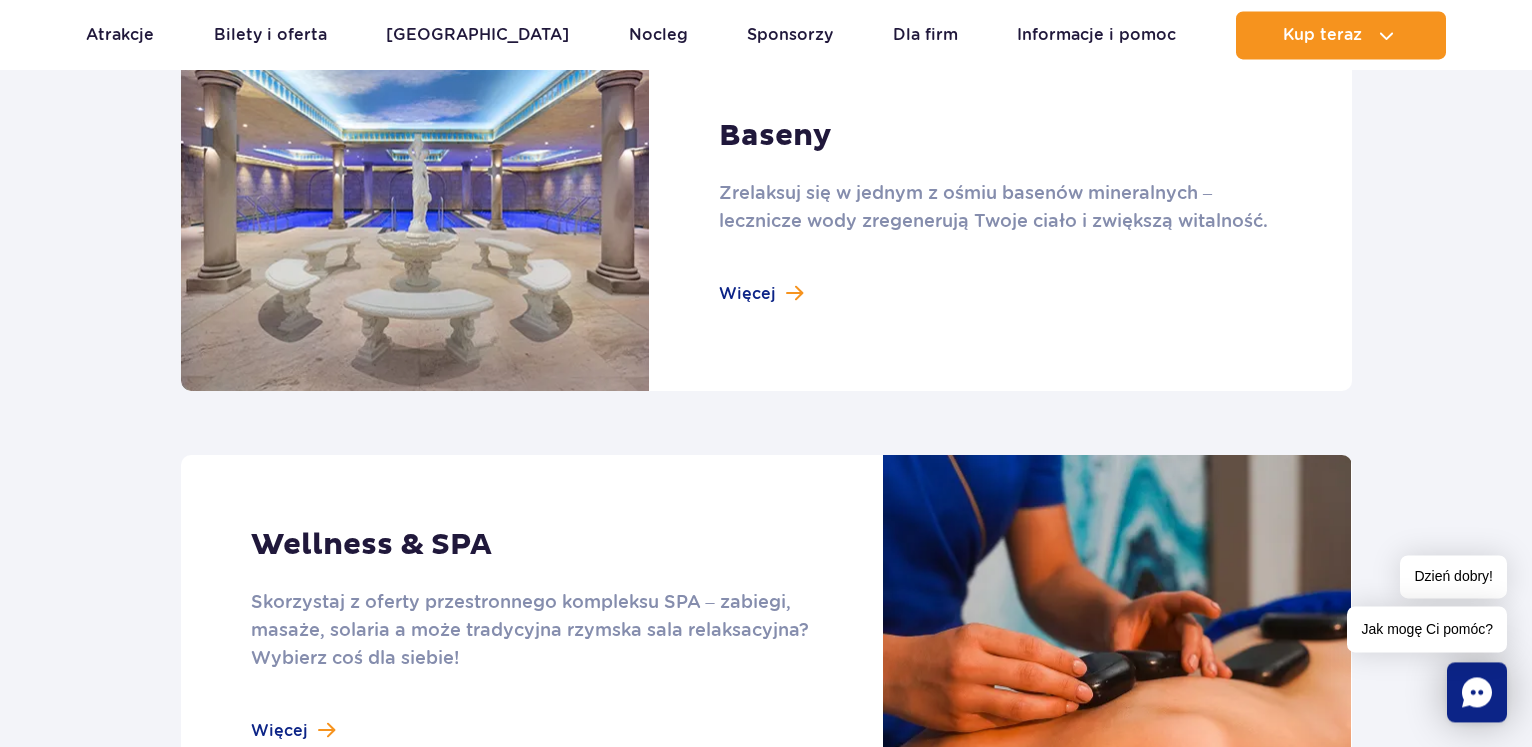 click at bounding box center (766, 634) 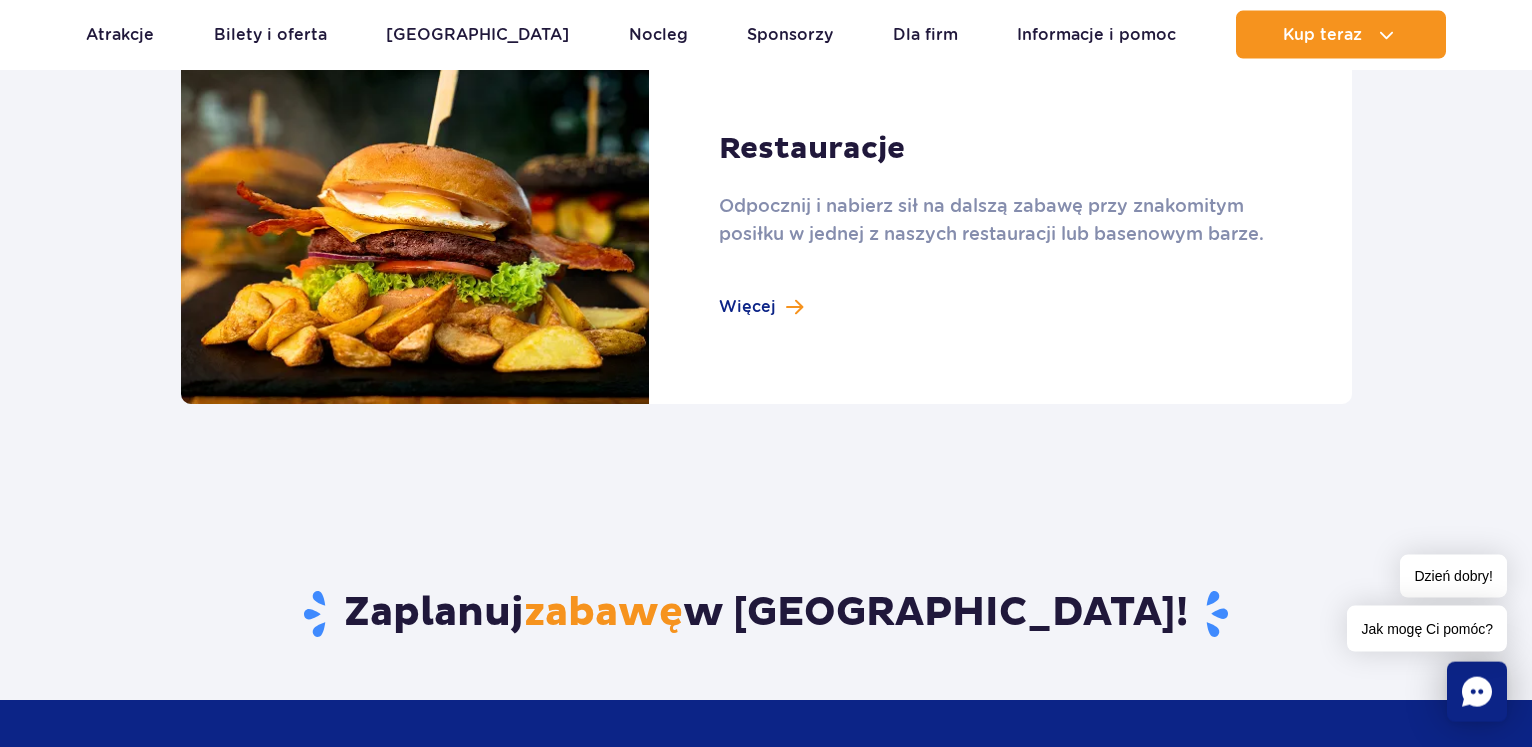 scroll, scrollTop: 2140, scrollLeft: 0, axis: vertical 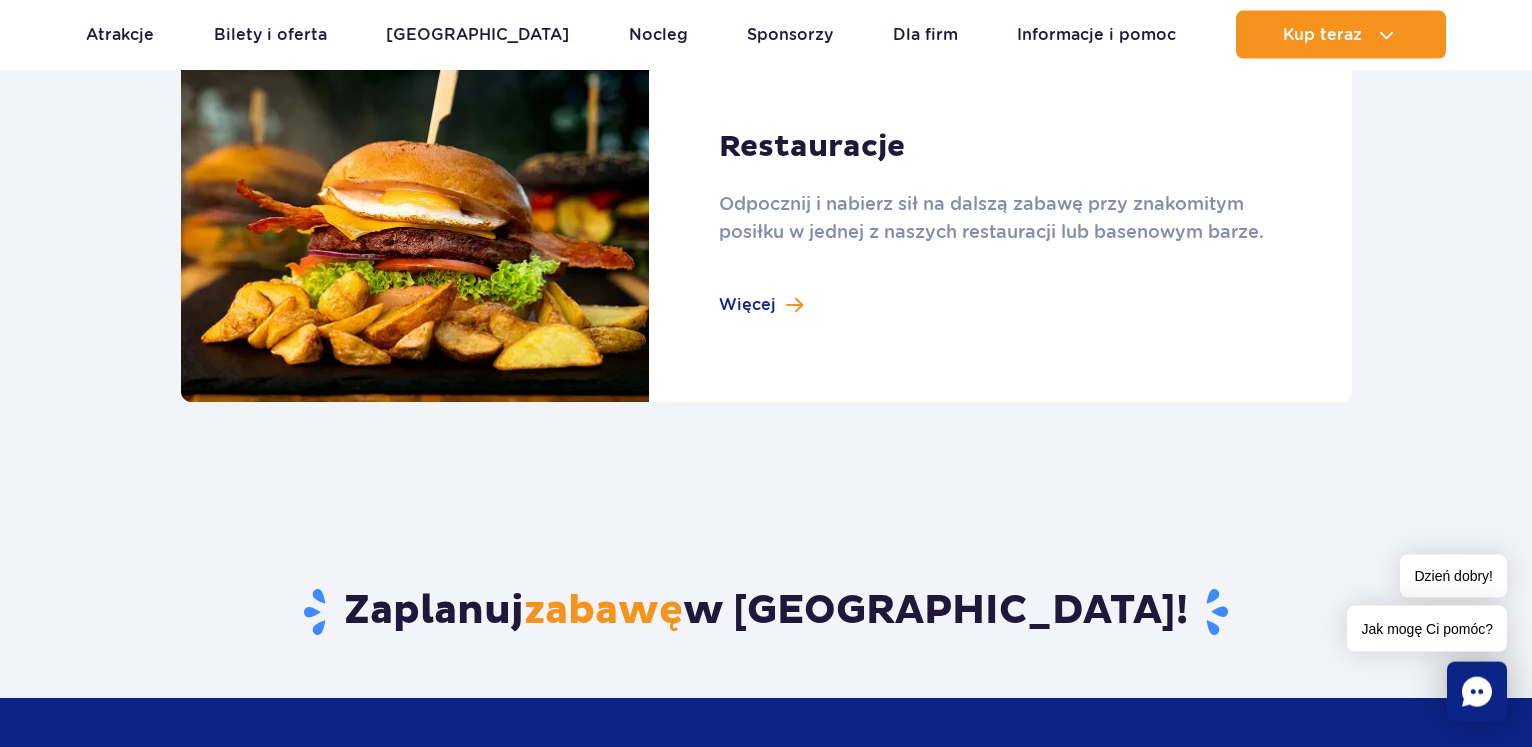 click at bounding box center [766, 223] 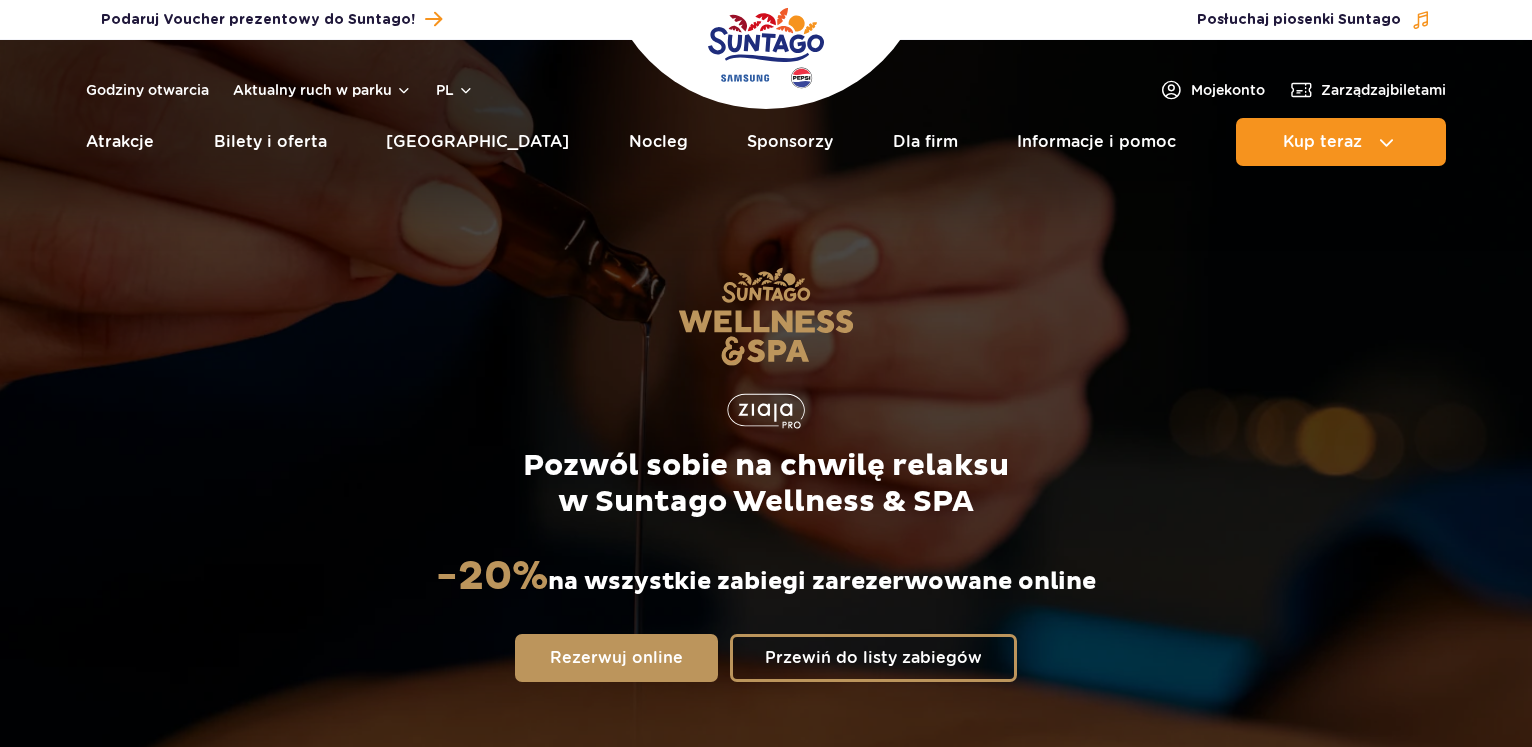 scroll, scrollTop: 0, scrollLeft: 0, axis: both 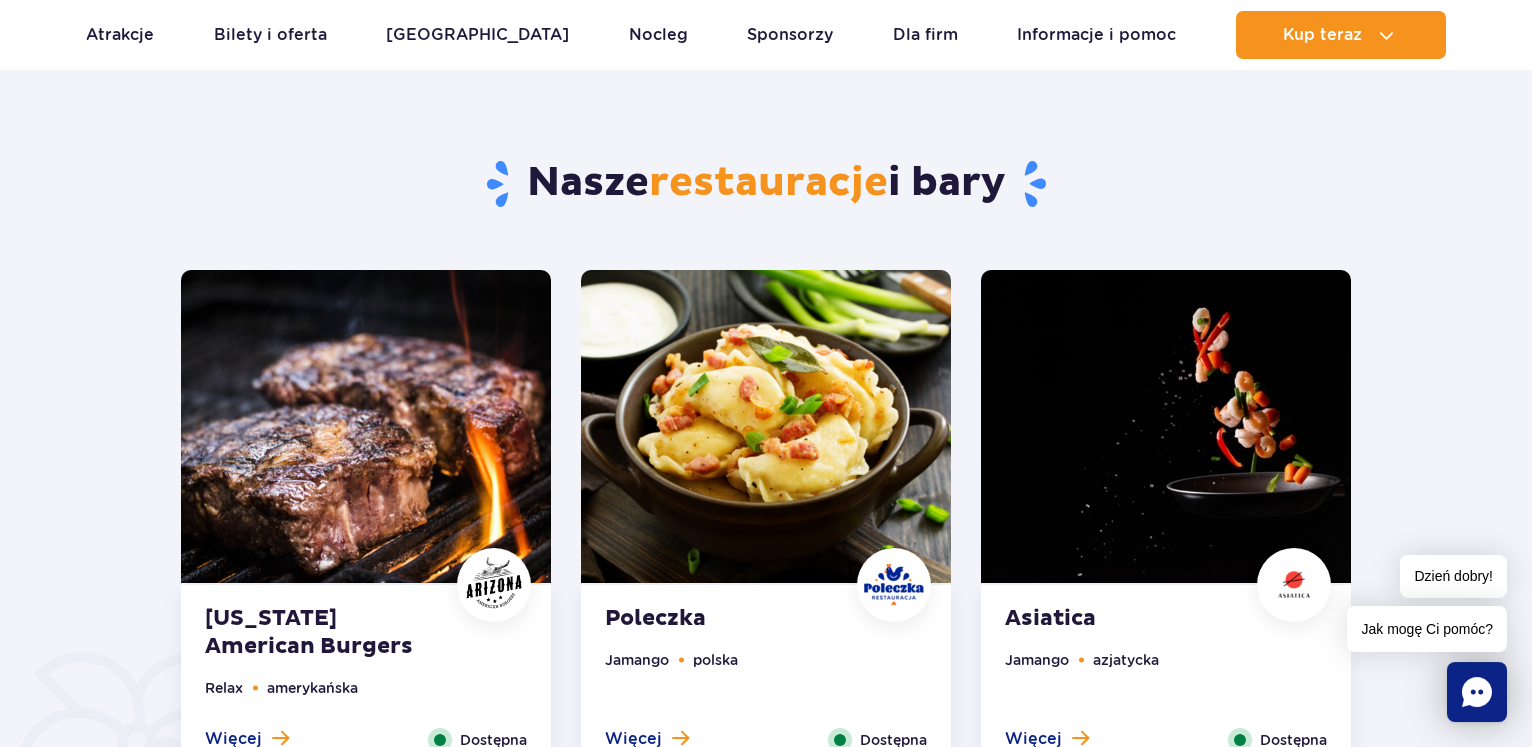 click at bounding box center (366, 426) 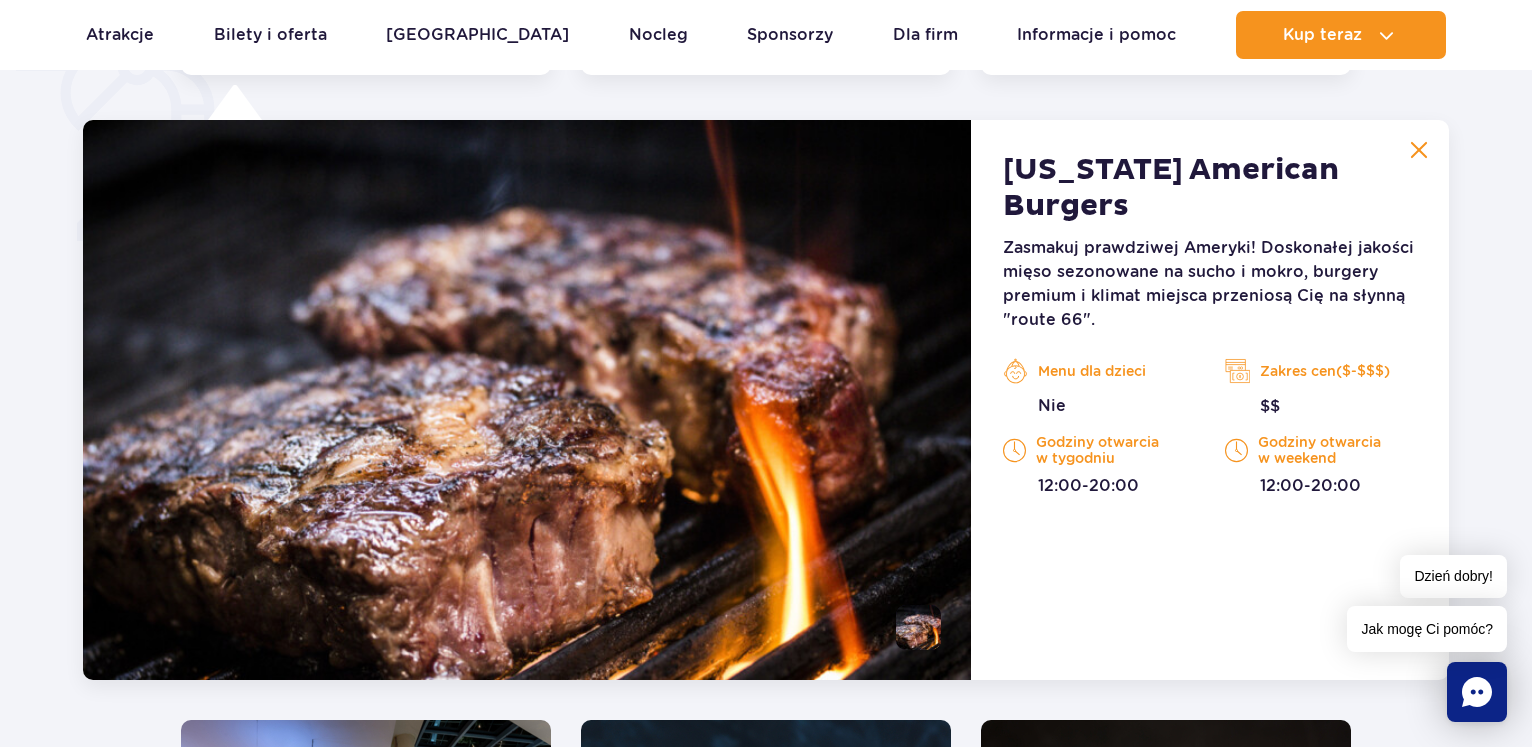 click at bounding box center (527, 400) 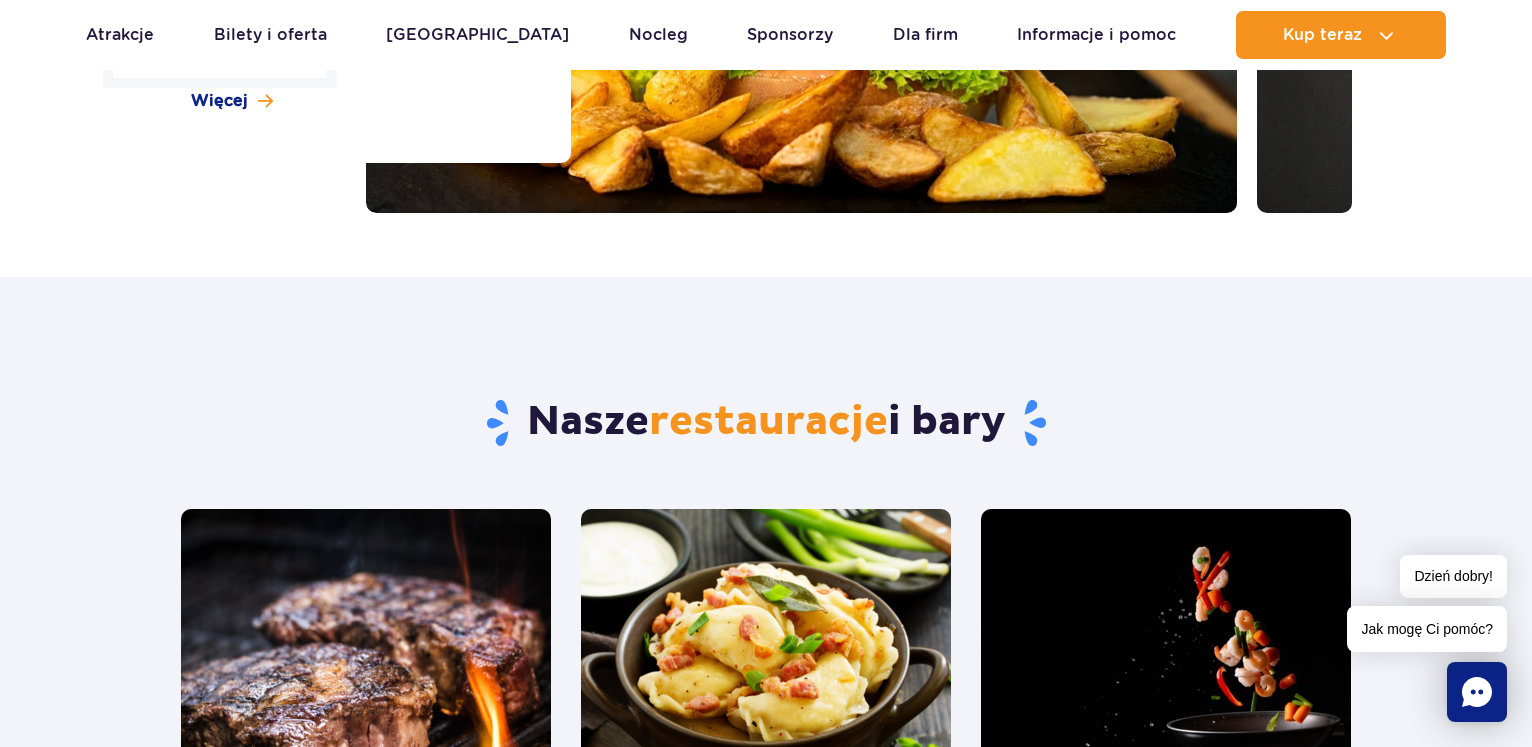 scroll, scrollTop: 0, scrollLeft: 0, axis: both 